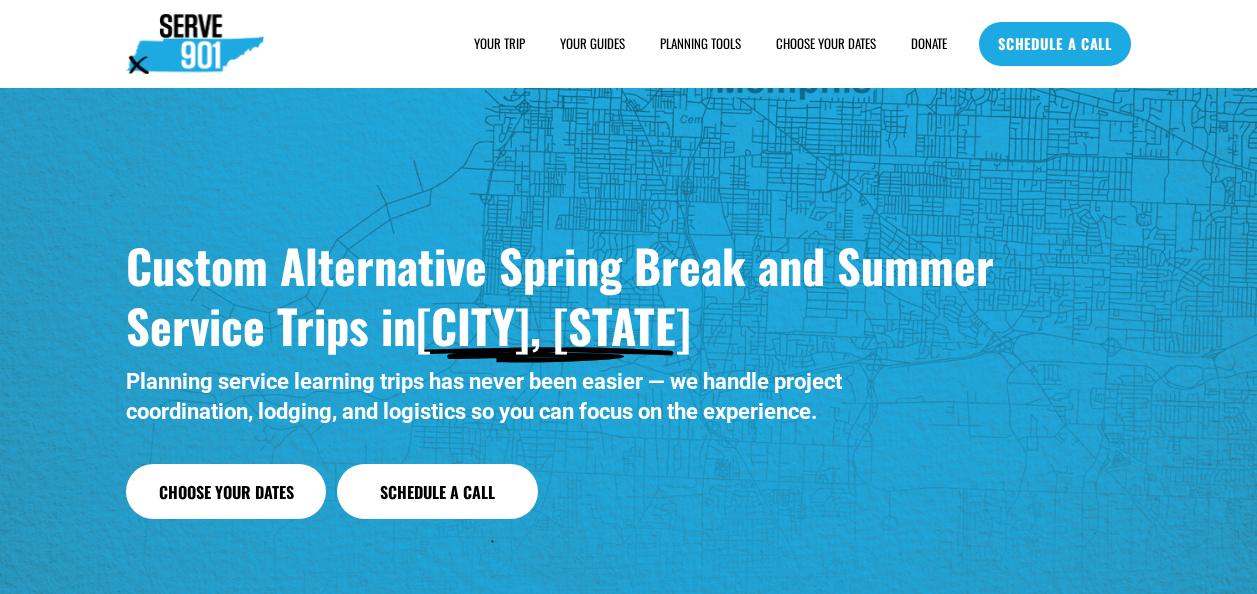 scroll, scrollTop: 0, scrollLeft: 0, axis: both 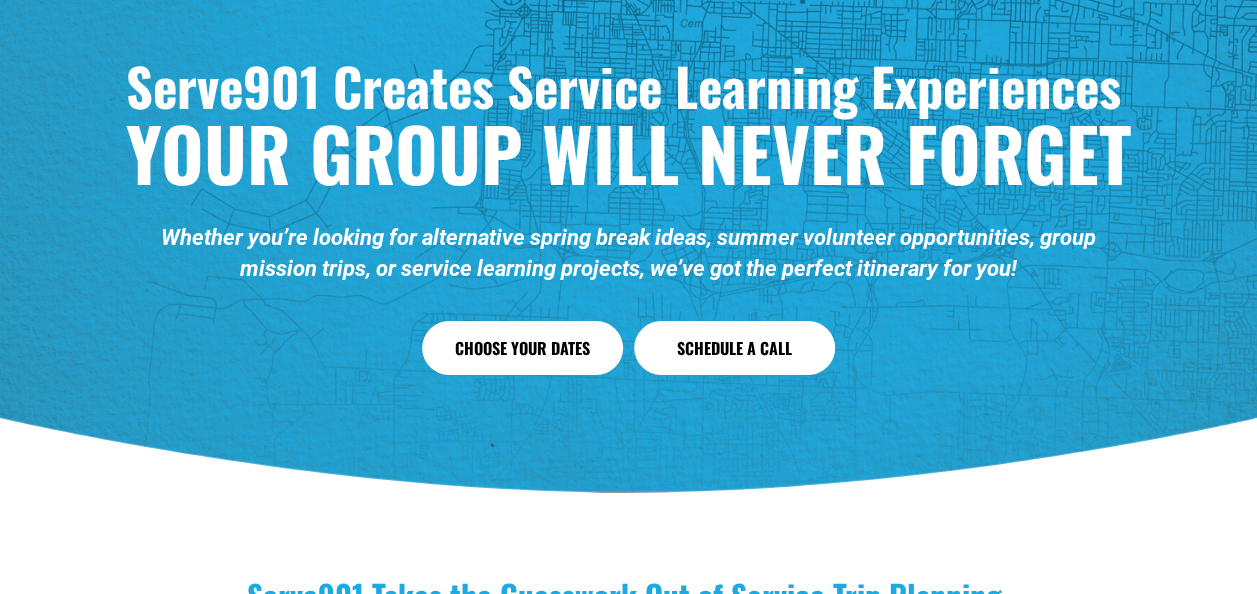 click on "Choose Your Dates" at bounding box center [522, 348] 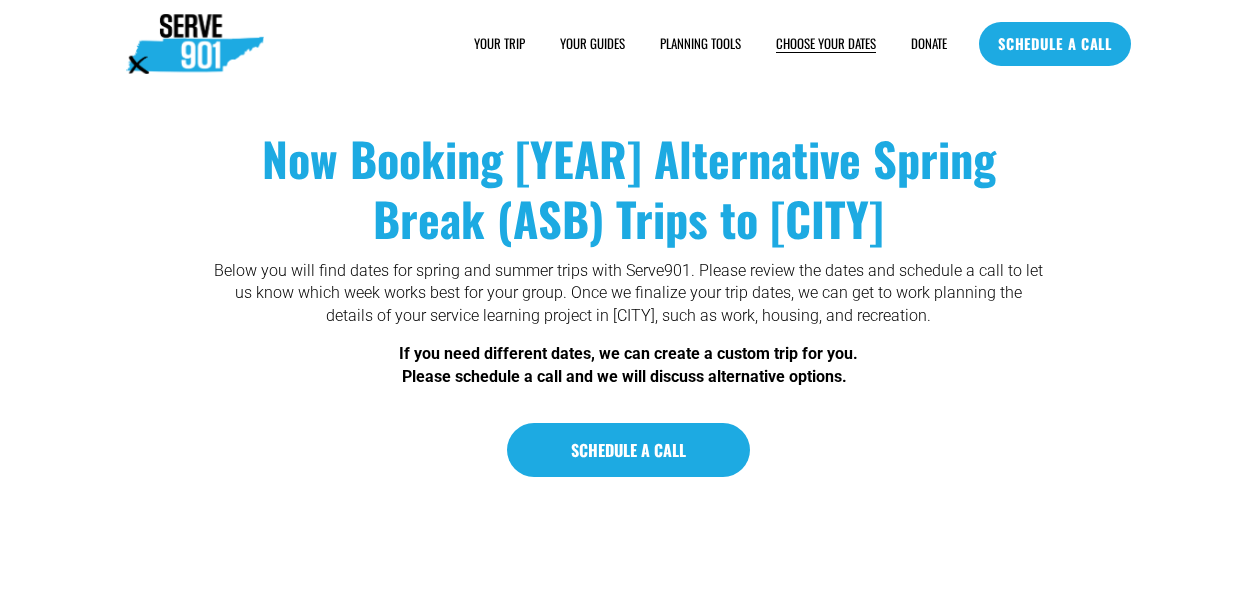scroll, scrollTop: 0, scrollLeft: 0, axis: both 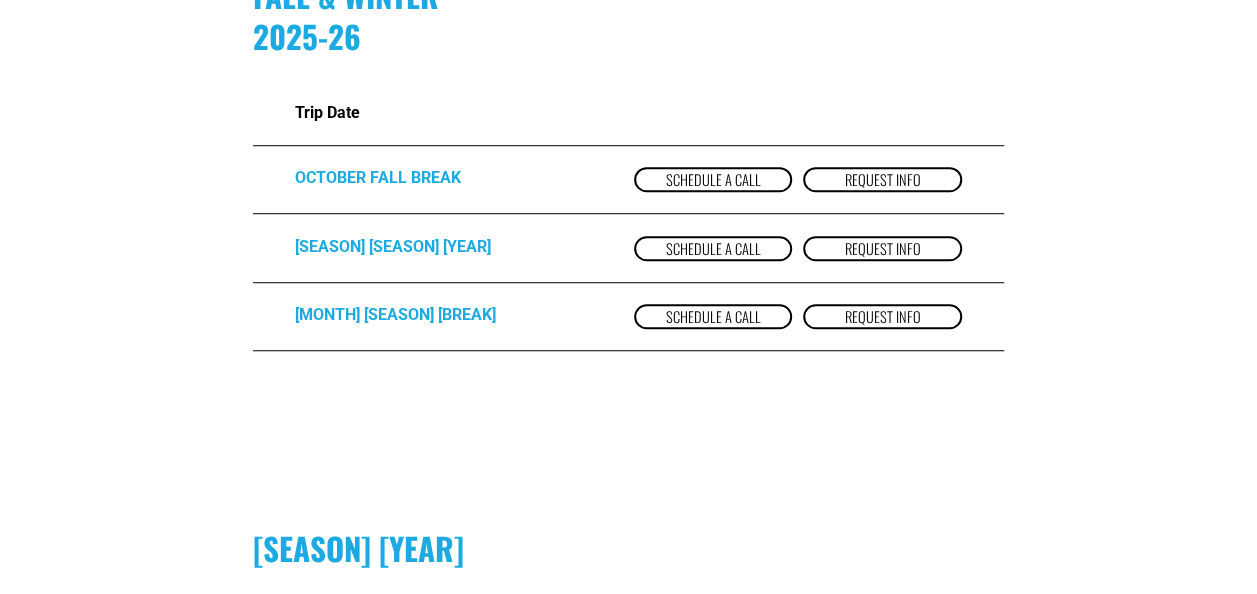 click on "Request Info" at bounding box center [882, 248] 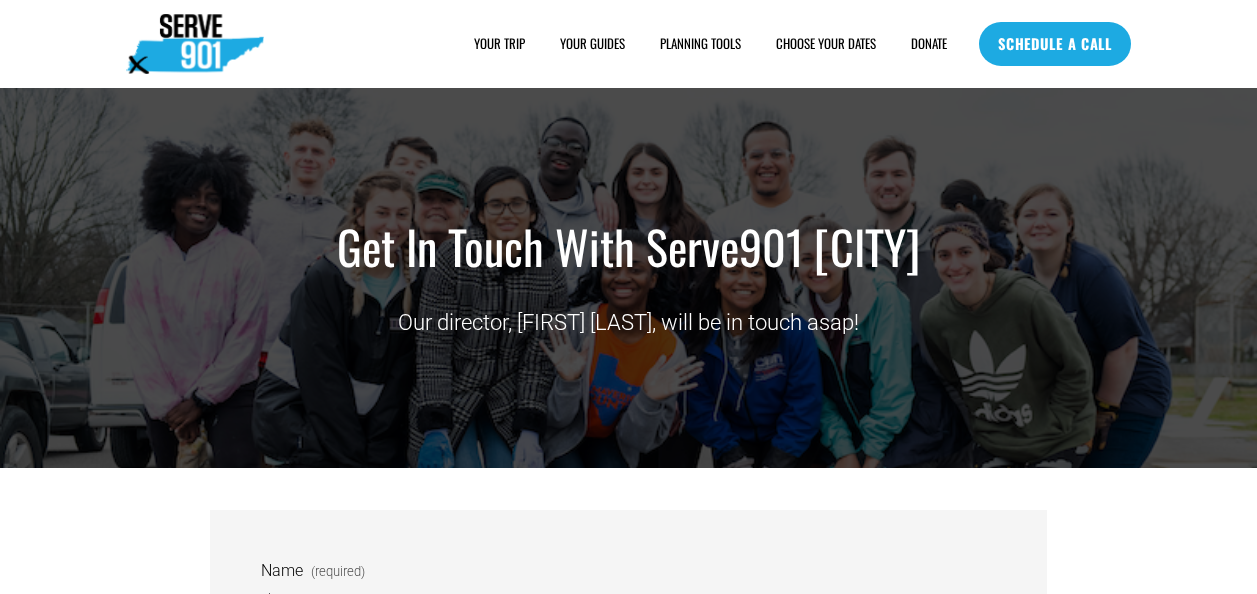 scroll, scrollTop: 0, scrollLeft: 0, axis: both 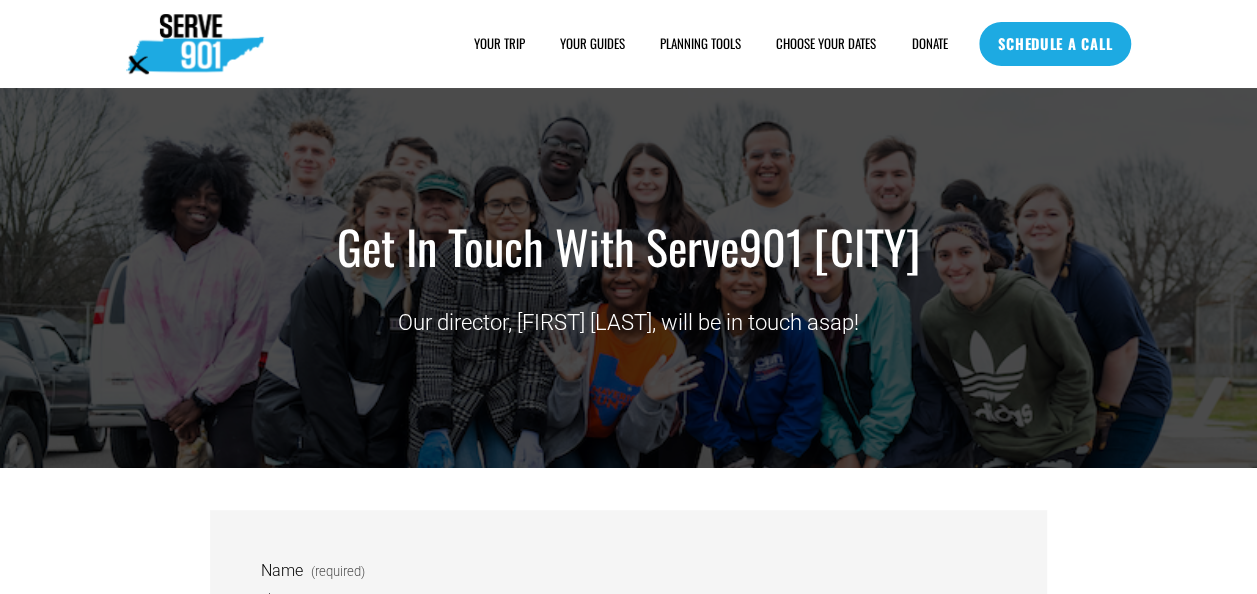 click on "YOUR TRIP" at bounding box center (499, 44) 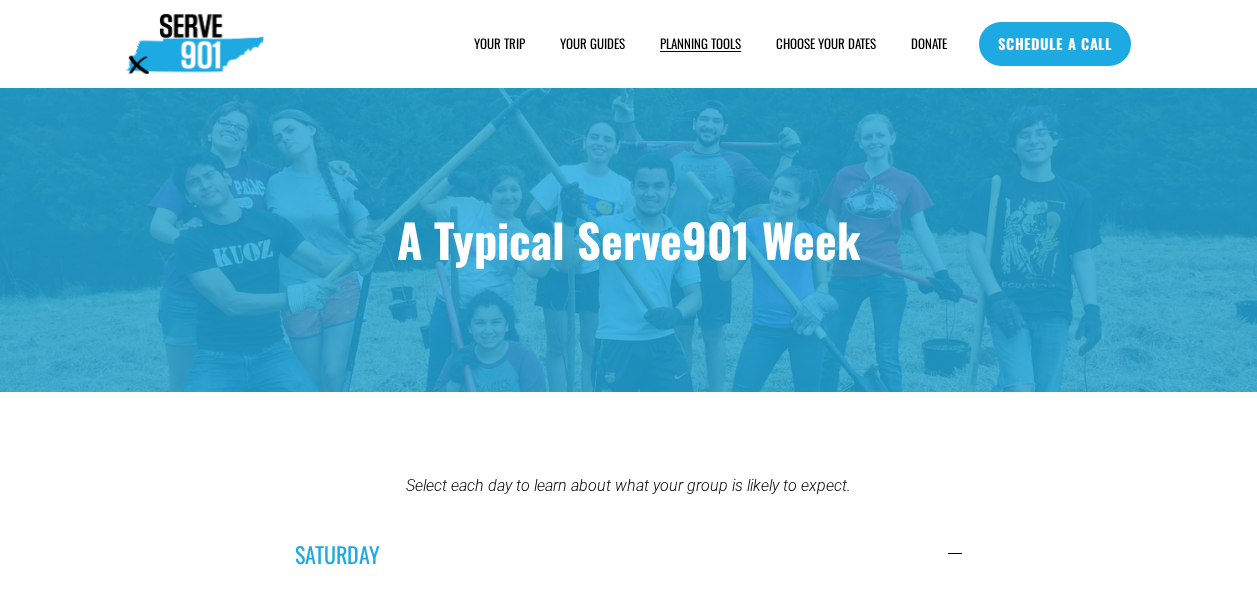 scroll, scrollTop: 0, scrollLeft: 0, axis: both 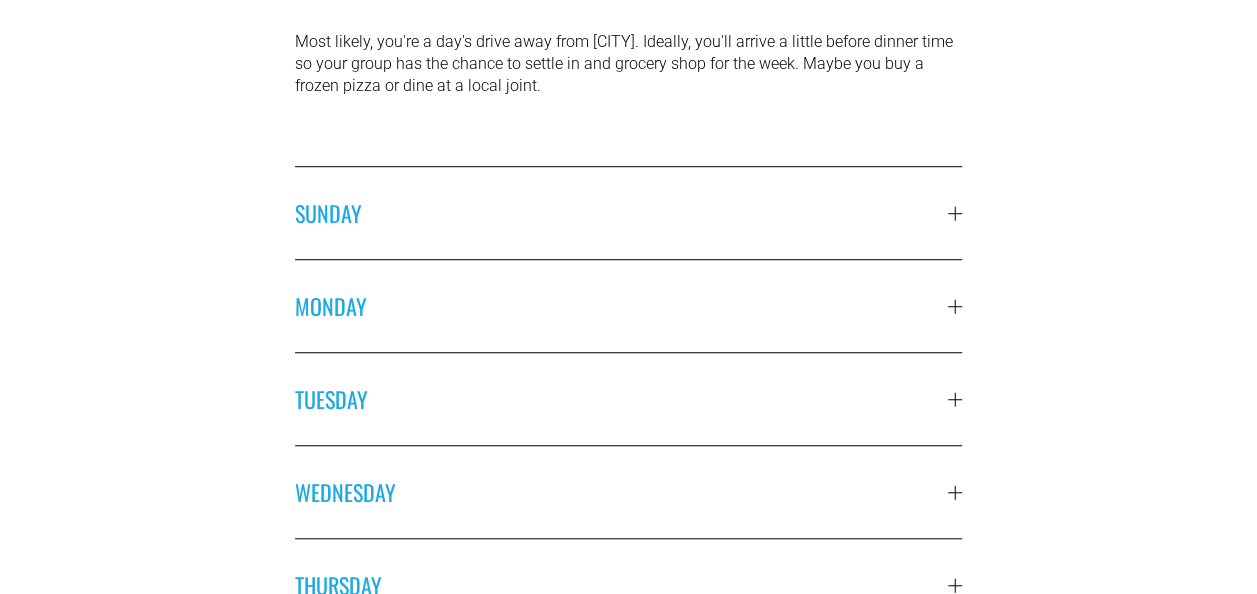 click on "SUNDAY" at bounding box center (621, 213) 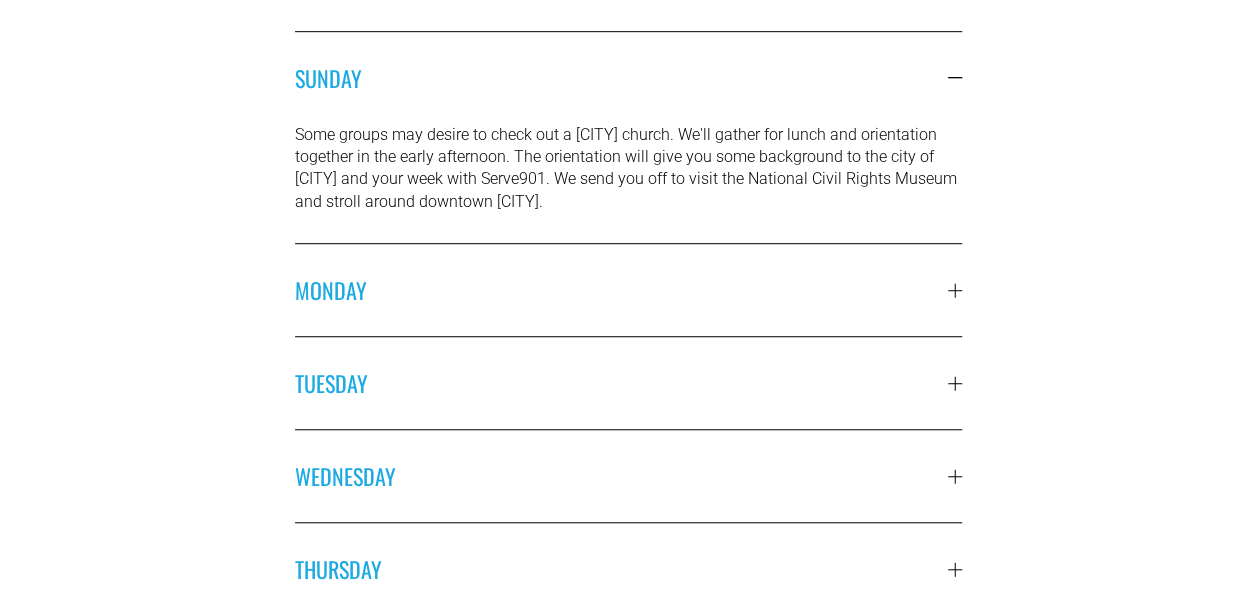 click on "Some groups may desire to check out a Memphis church. We'll gather for lunch and orientation together in the early afternoon. The orientation will give you some background to the city of Memphis and your week with Serve901. We send you off to visit the National Civil Rights Museum and stroll around downtown Memphis." at bounding box center (628, 169) 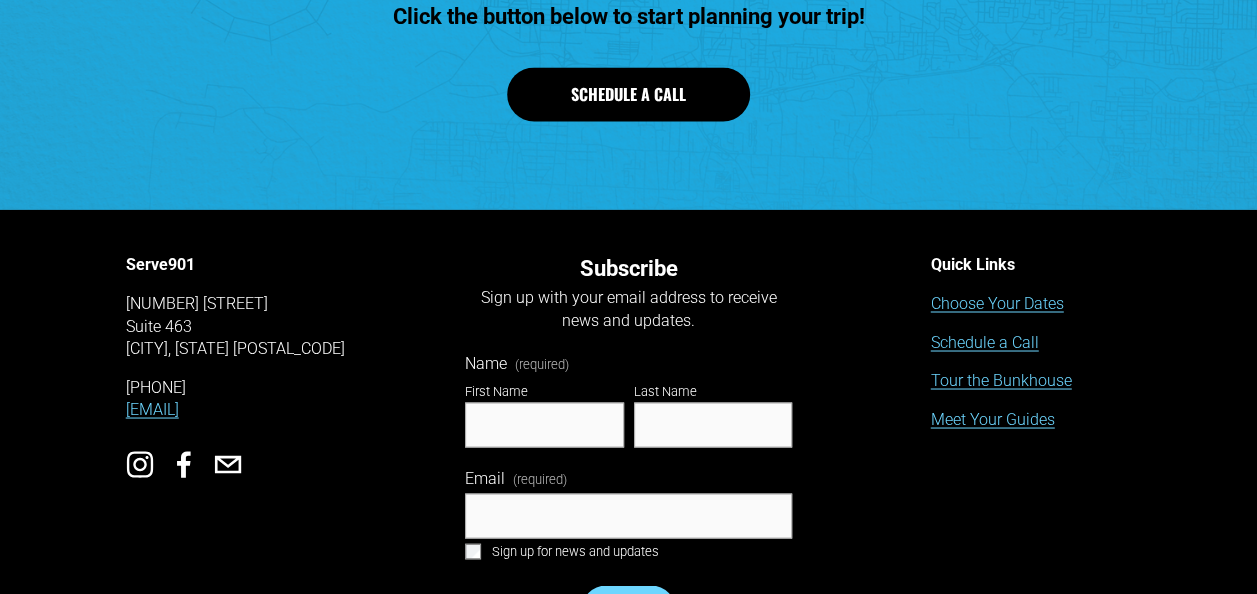 scroll, scrollTop: 1676, scrollLeft: 0, axis: vertical 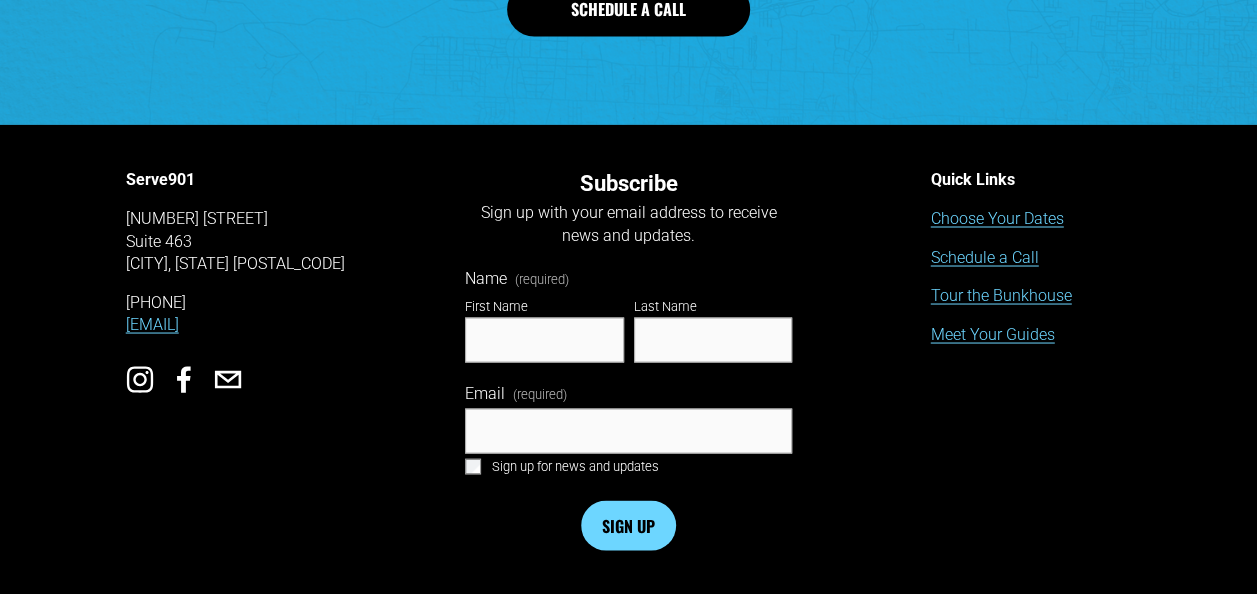 click on "Tour the Bunkhouse" at bounding box center (1001, 295) 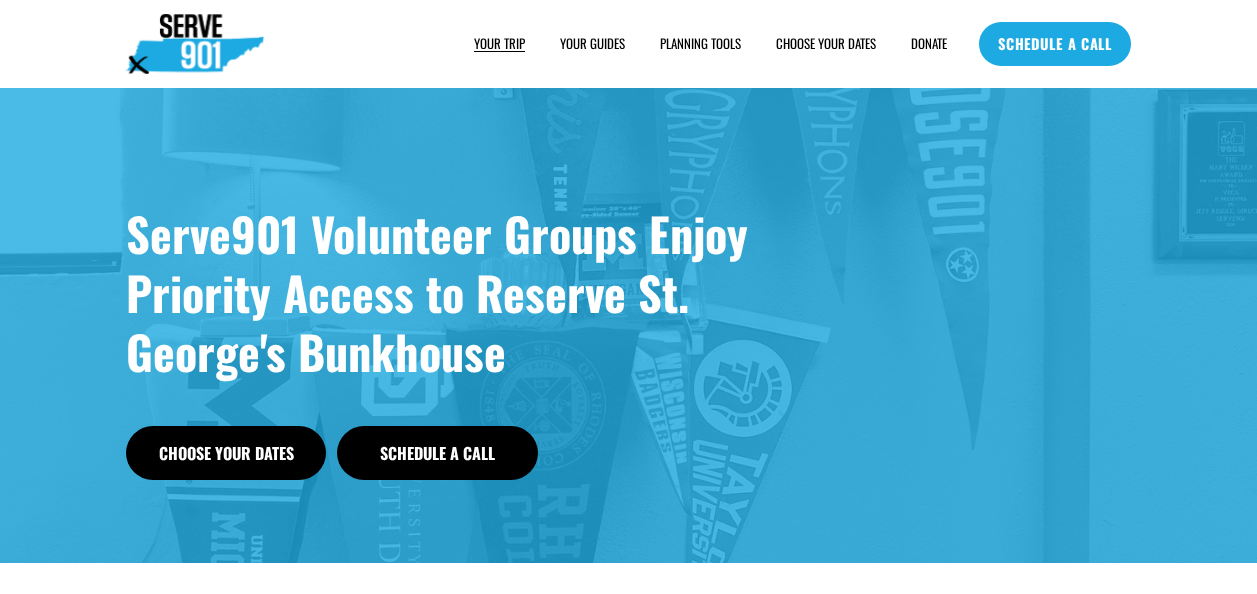 scroll, scrollTop: 0, scrollLeft: 0, axis: both 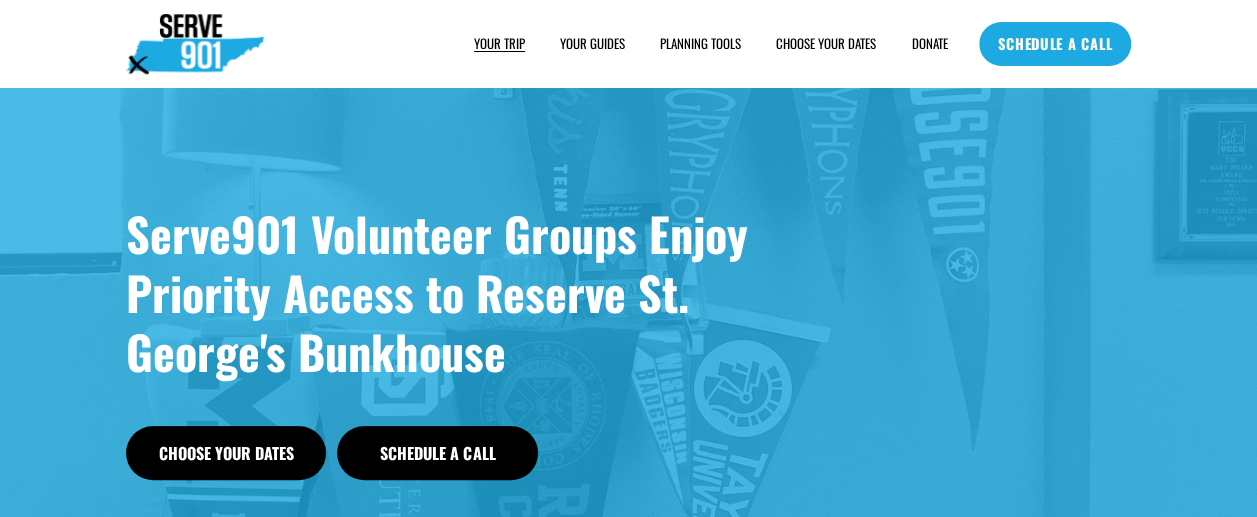 click on "SAMPLE SCHEDULE" at bounding box center [0, 0] 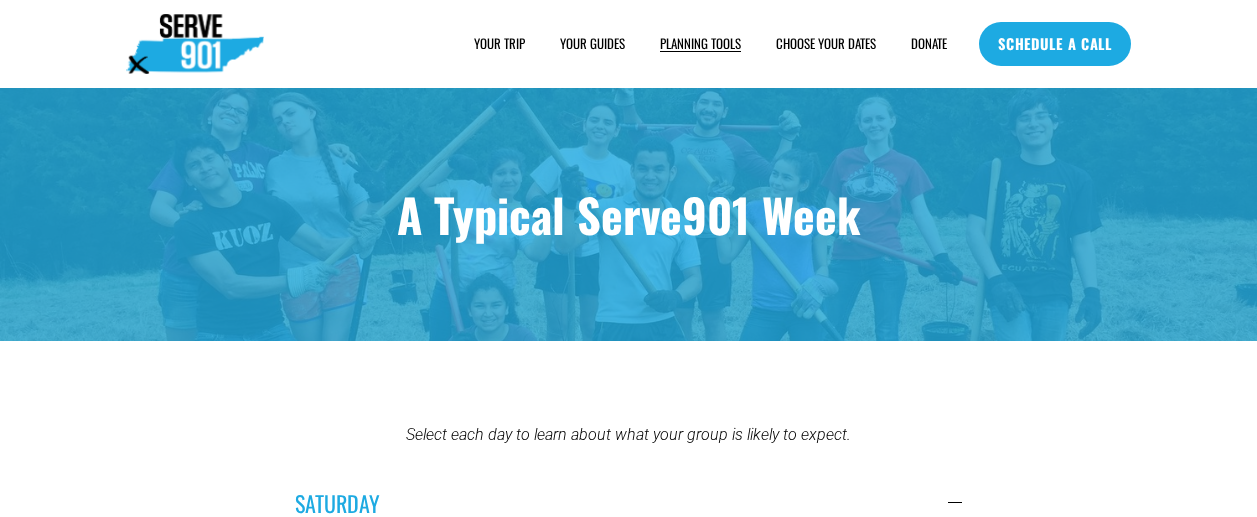 scroll, scrollTop: 0, scrollLeft: 0, axis: both 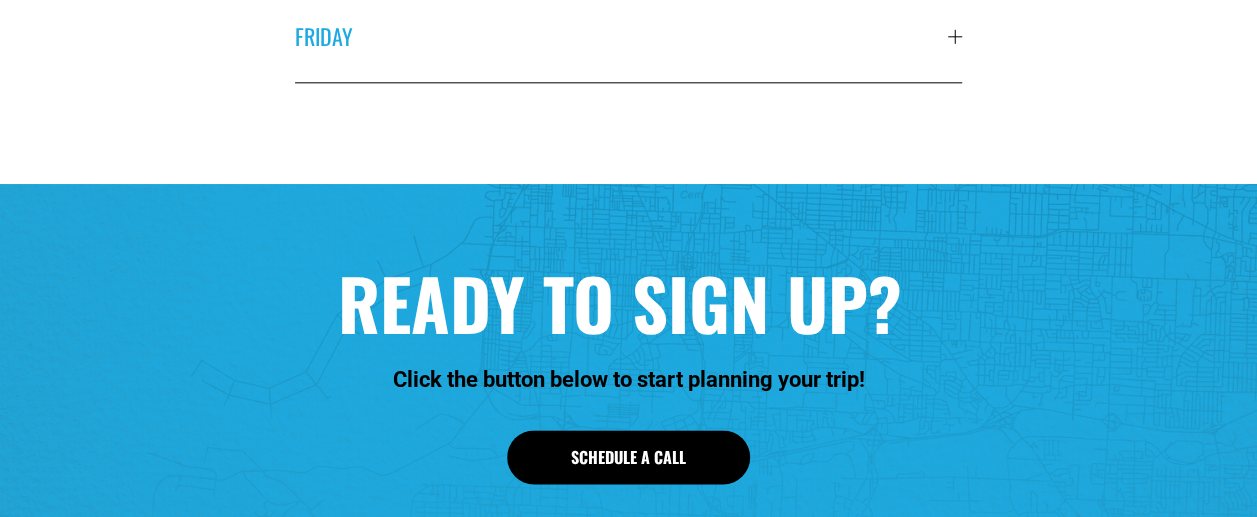 click on "FRIDAY" at bounding box center (628, 36) 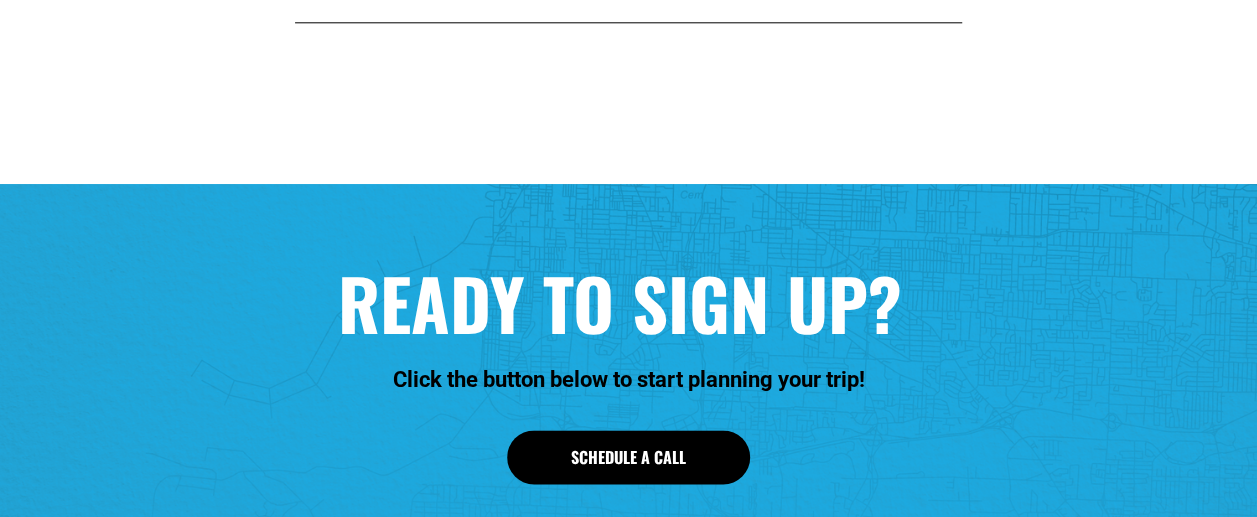 scroll, scrollTop: 936, scrollLeft: 0, axis: vertical 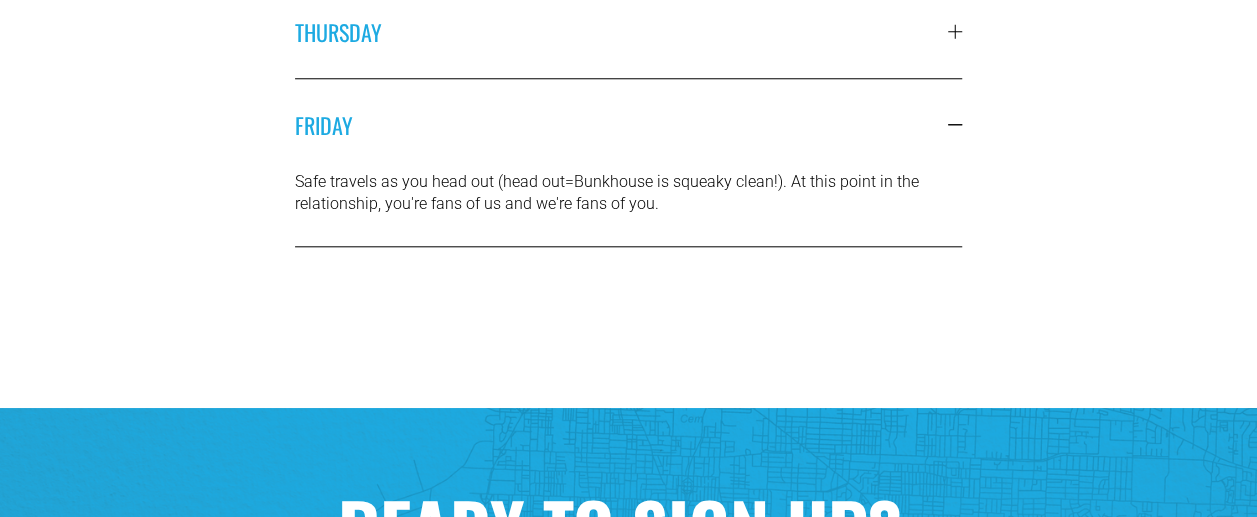 click on "FRIDAY" at bounding box center (621, 125) 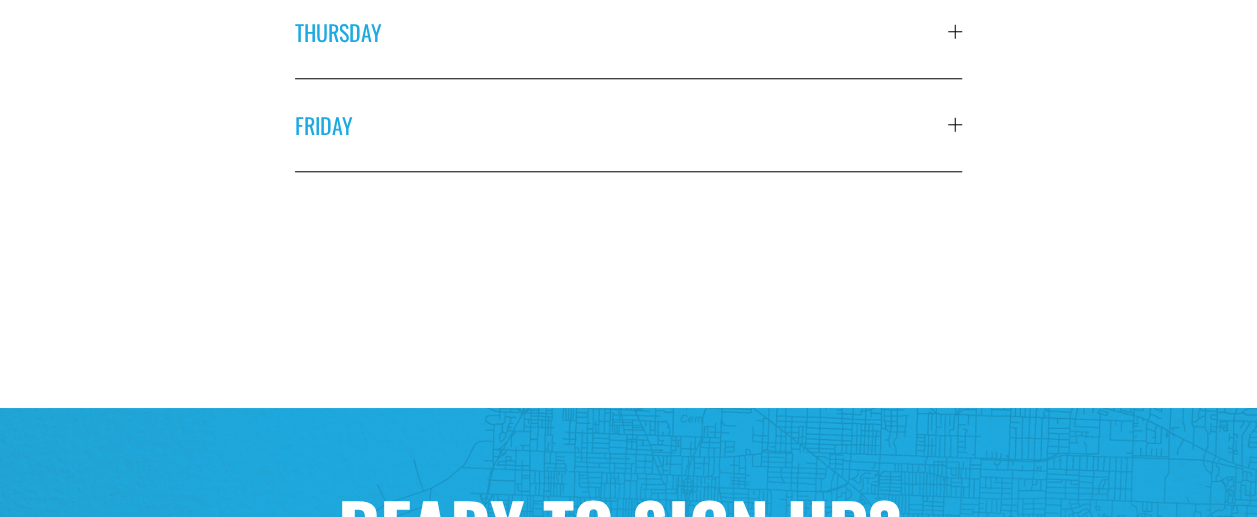 click on "THURSDAY" at bounding box center (621, 32) 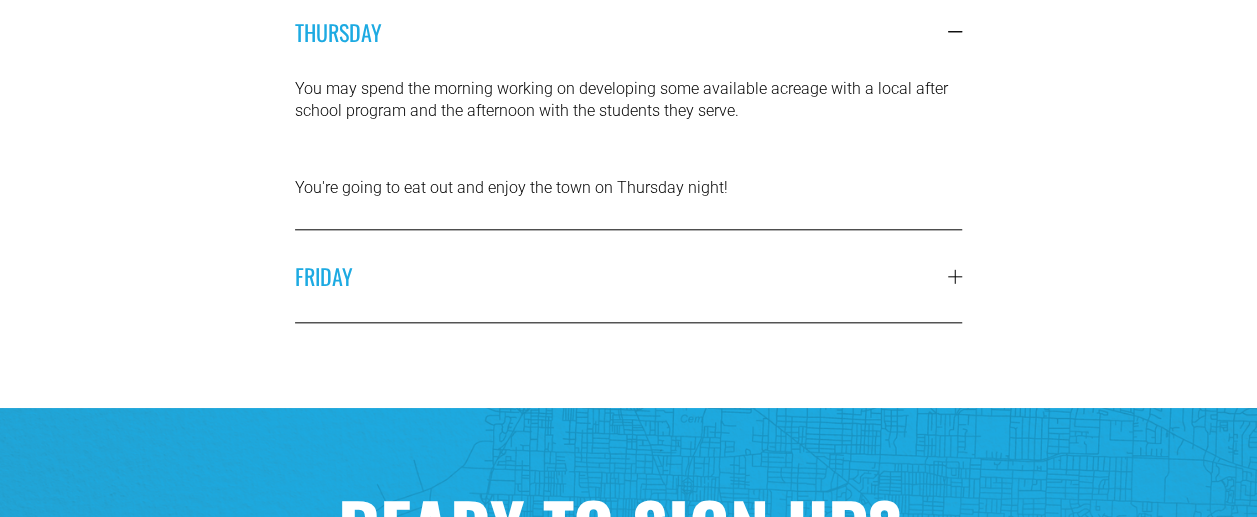 click on "THURSDAY" at bounding box center (621, 32) 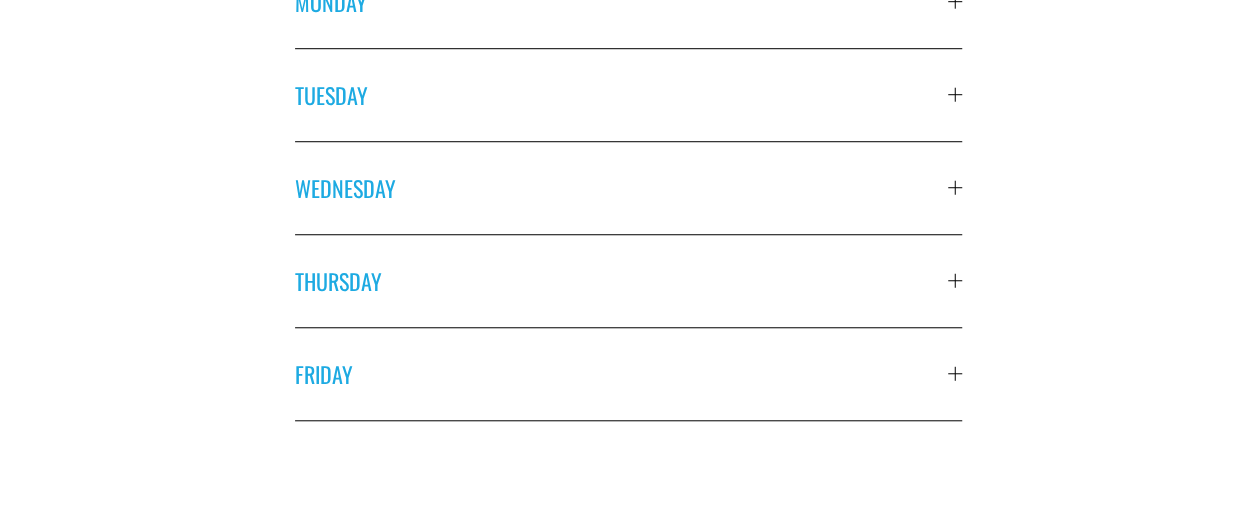 scroll, scrollTop: 680, scrollLeft: 0, axis: vertical 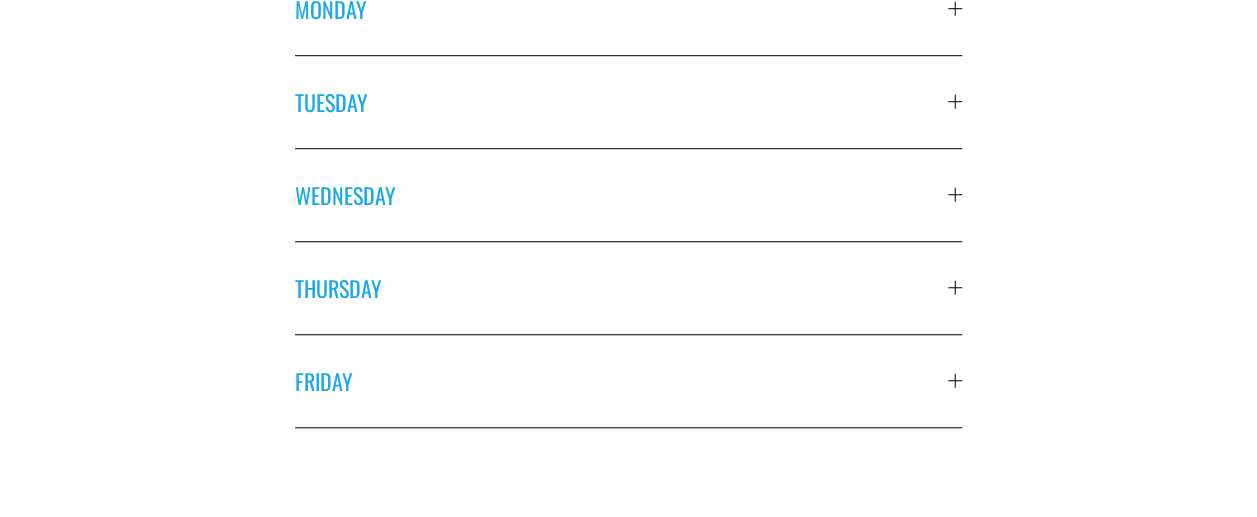 click on "WEDNESDAY" at bounding box center (628, 195) 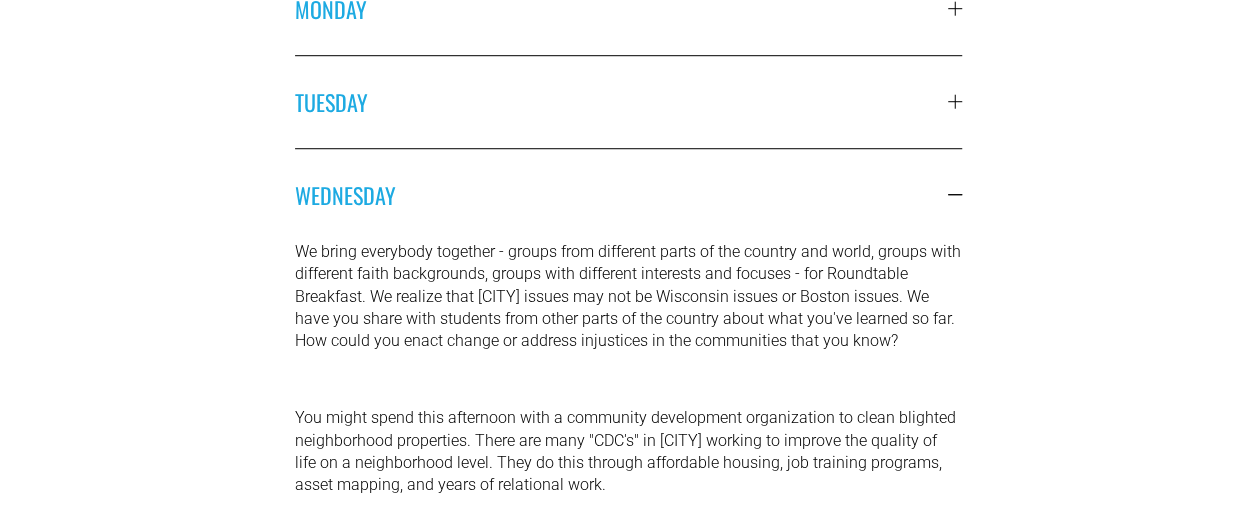 click on "WEDNESDAY" at bounding box center [628, 195] 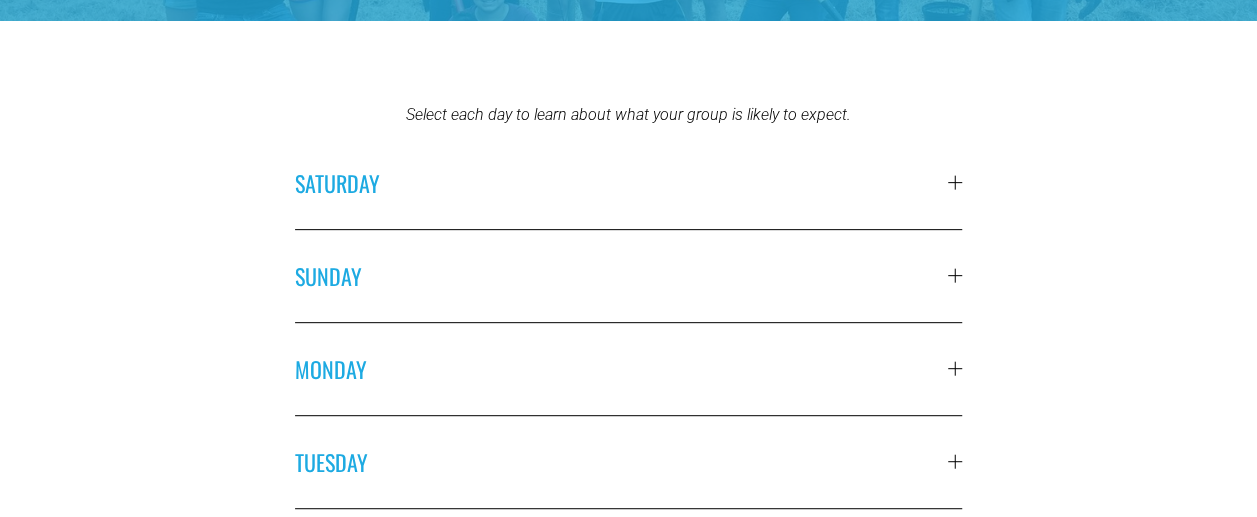 scroll, scrollTop: 0, scrollLeft: 0, axis: both 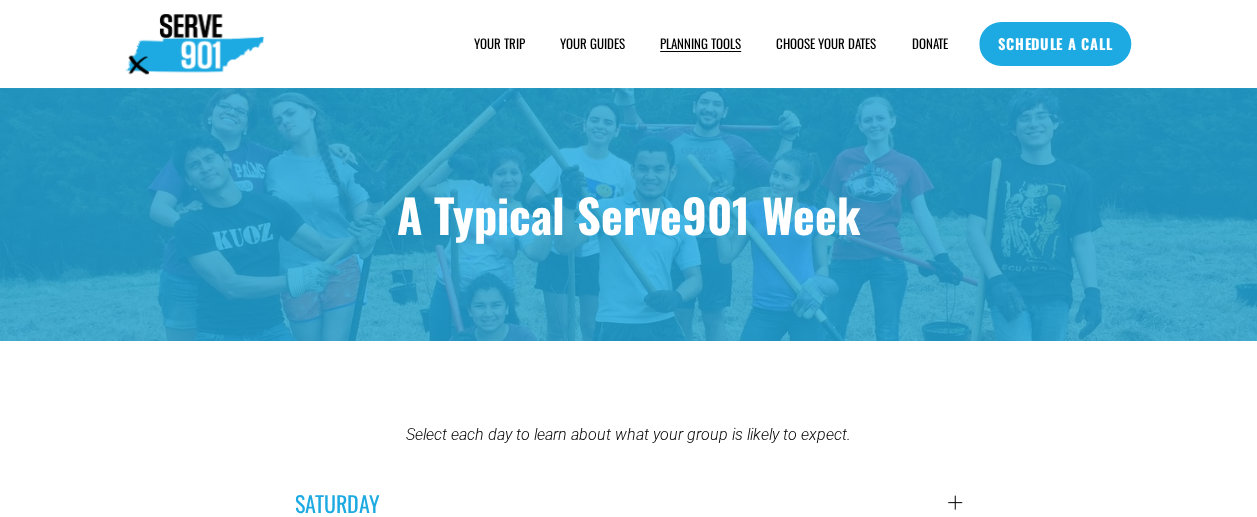 click on "YOUR TRIP" at bounding box center [499, 44] 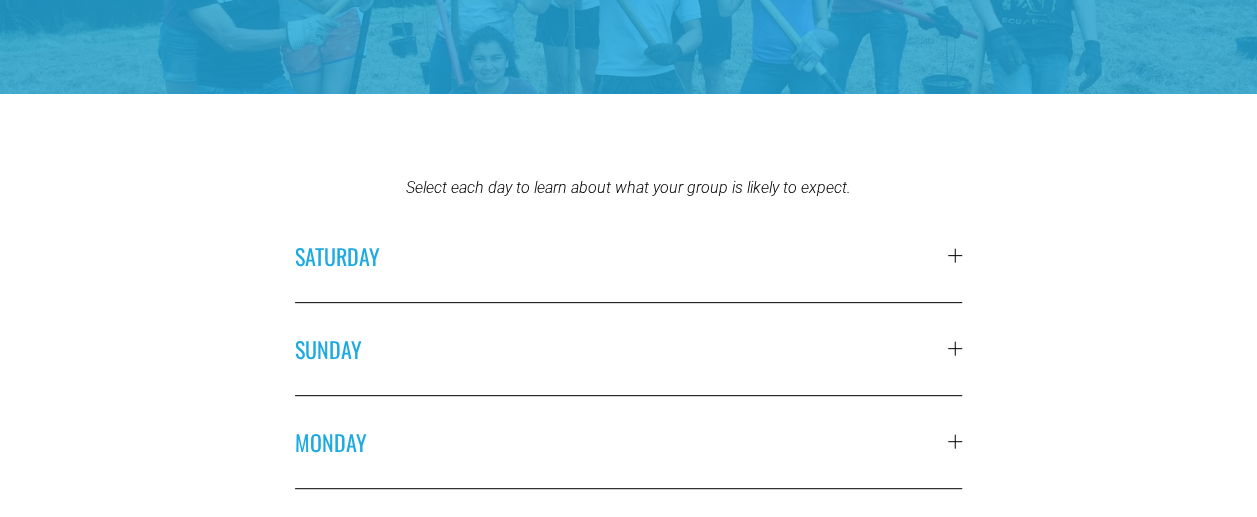 scroll, scrollTop: 0, scrollLeft: 0, axis: both 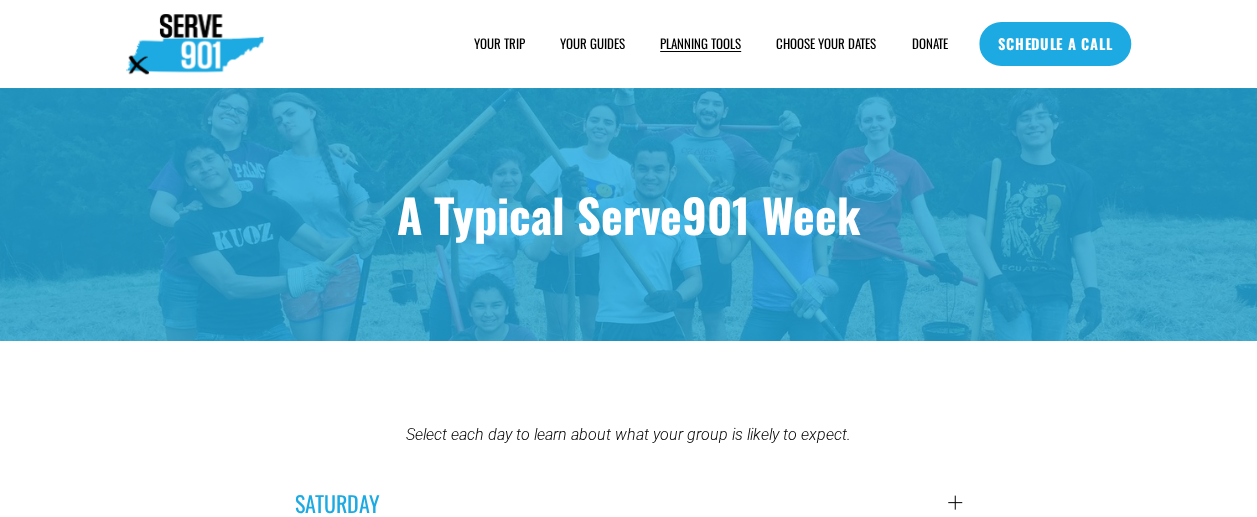 click on "FAQs" at bounding box center [0, 0] 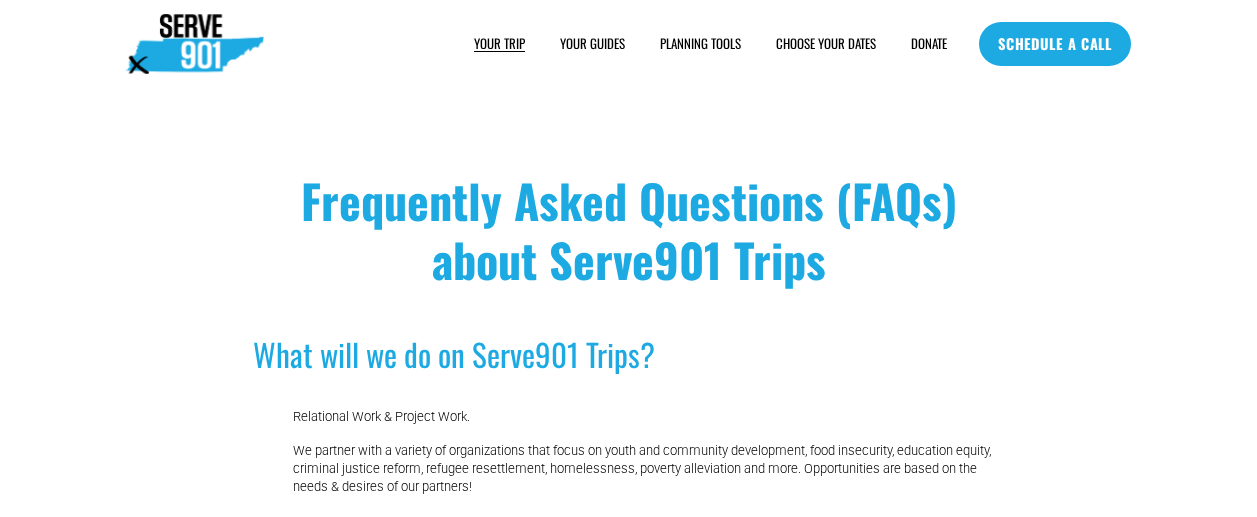 scroll, scrollTop: 0, scrollLeft: 0, axis: both 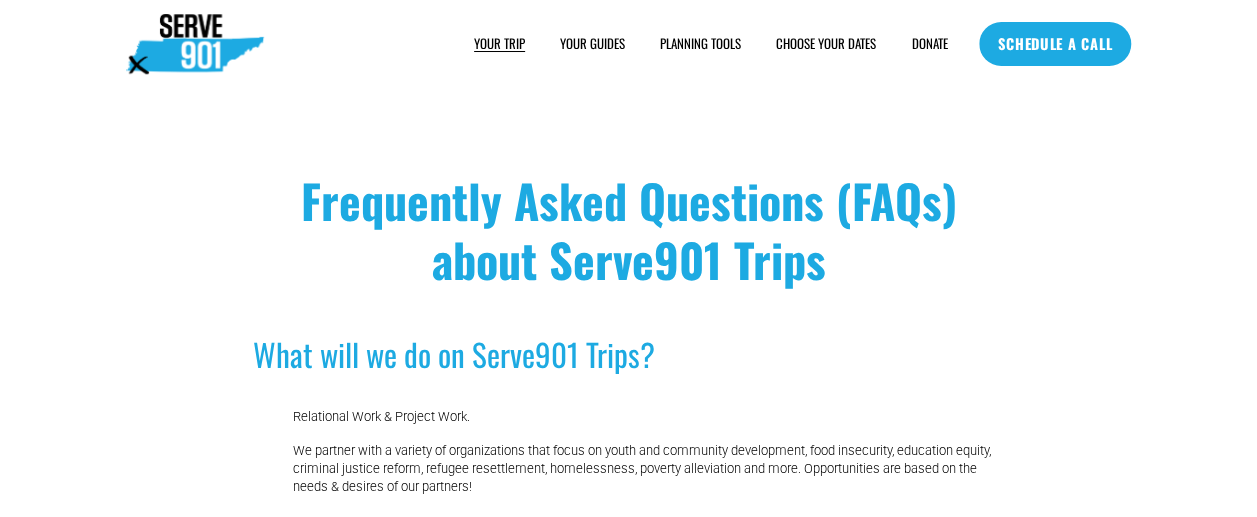 click on "FOOD" at bounding box center (0, 0) 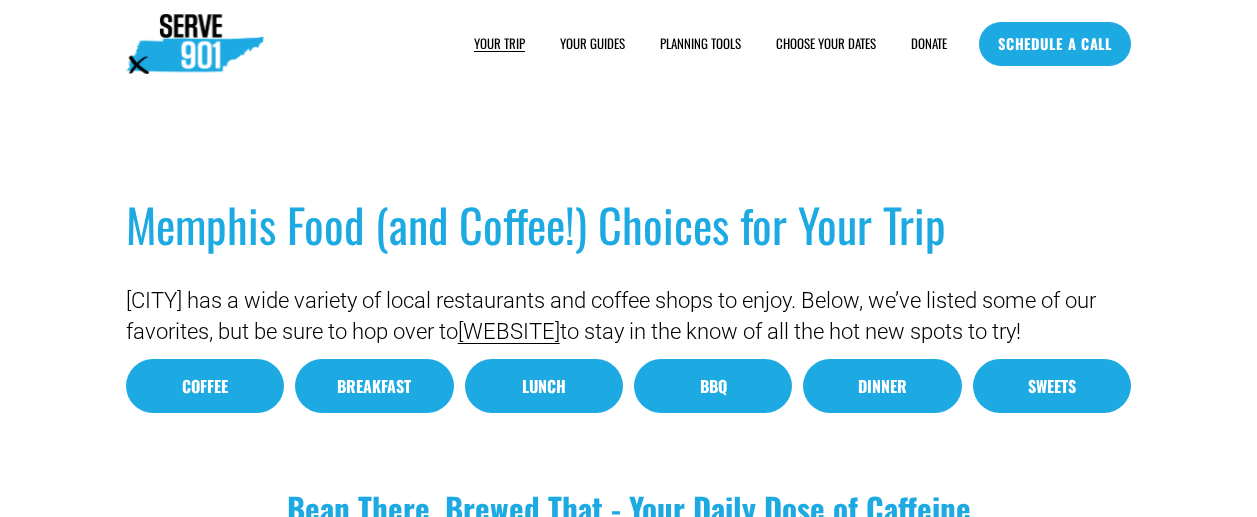 scroll, scrollTop: 0, scrollLeft: 0, axis: both 